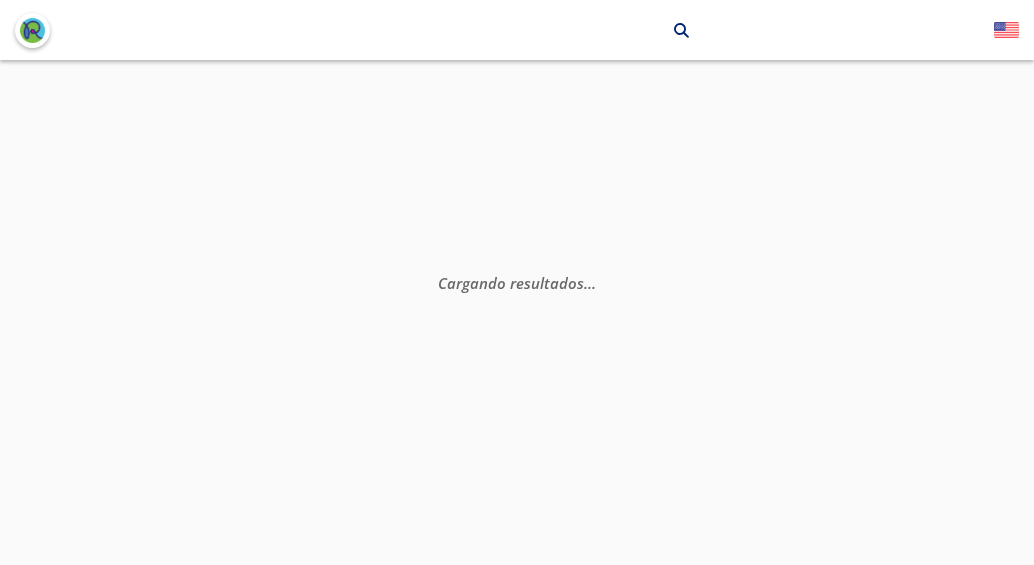 scroll, scrollTop: 0, scrollLeft: 0, axis: both 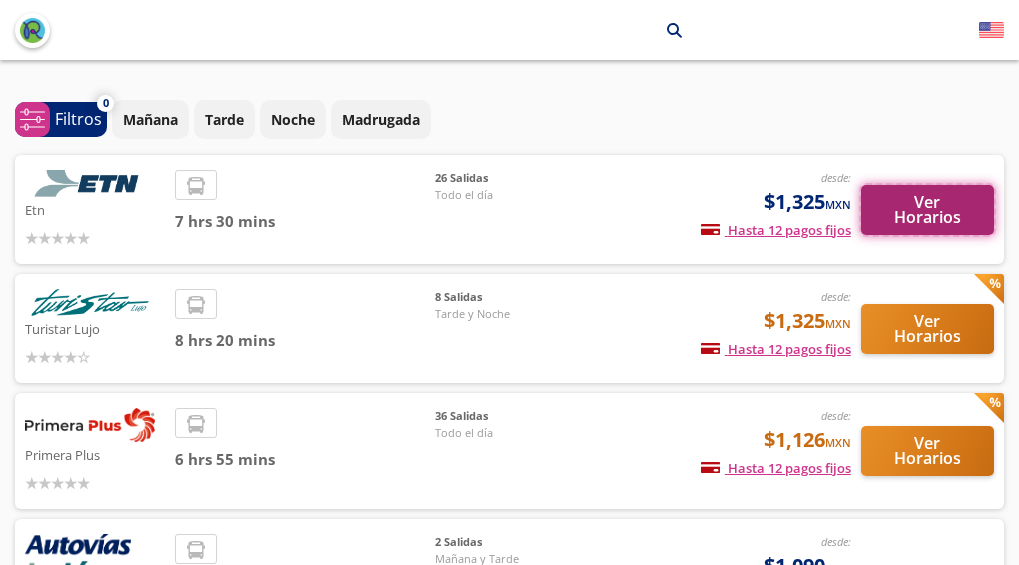 click on "Ver Horarios" at bounding box center (927, 210) 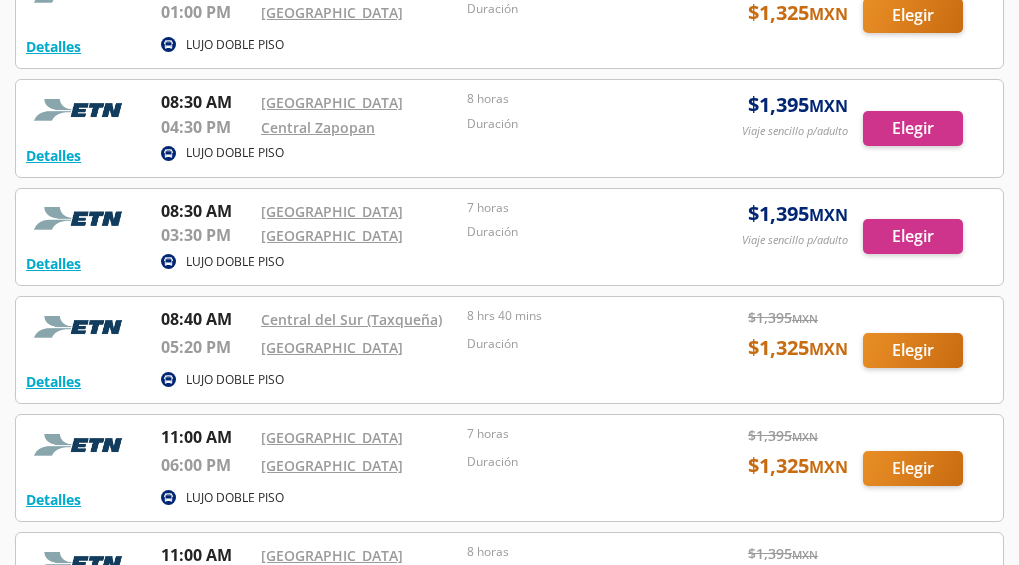 scroll, scrollTop: 327, scrollLeft: 0, axis: vertical 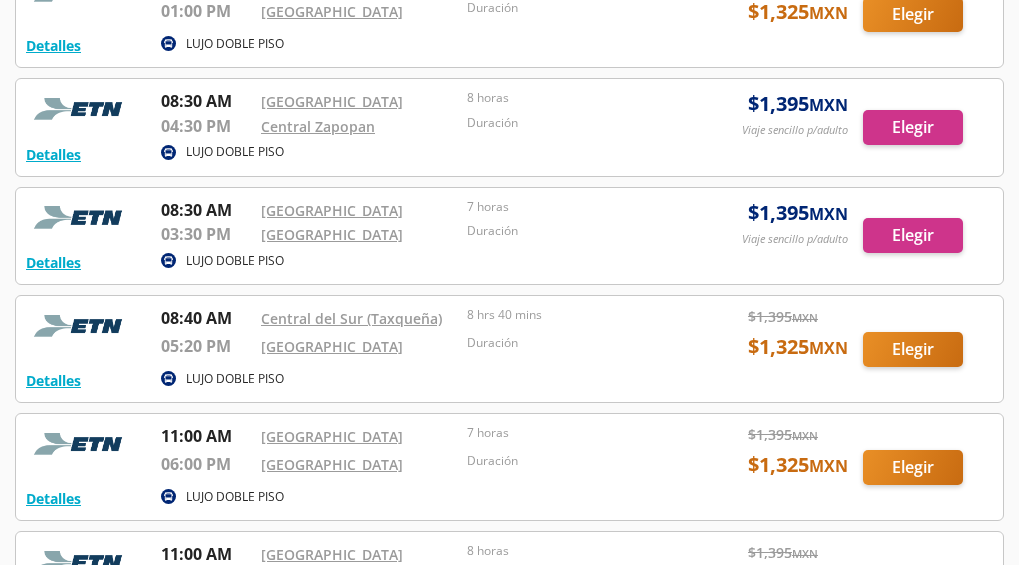 click at bounding box center (509, 349) 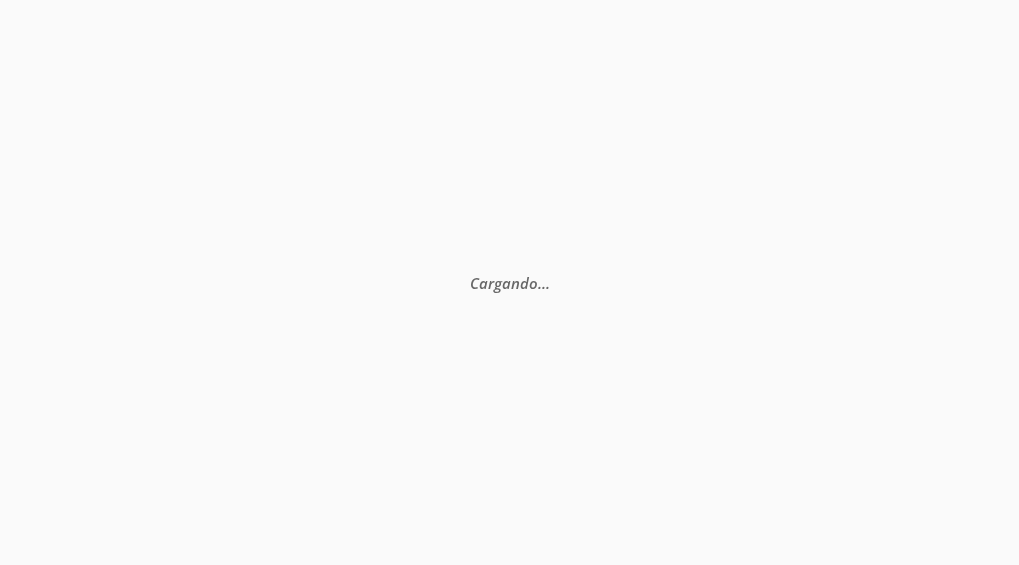 scroll, scrollTop: 0, scrollLeft: 0, axis: both 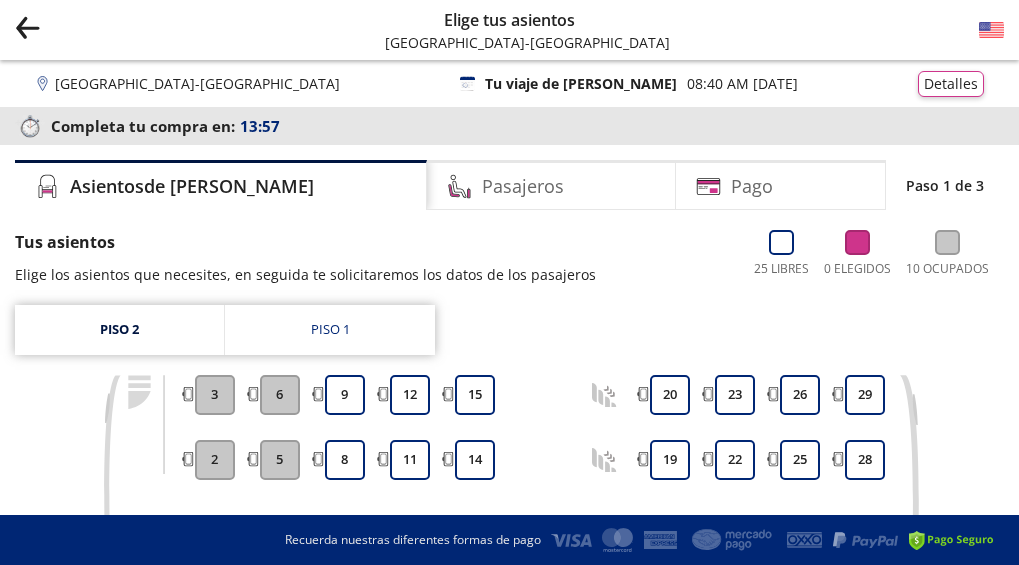 click on "Group 9 Created with Sketch." 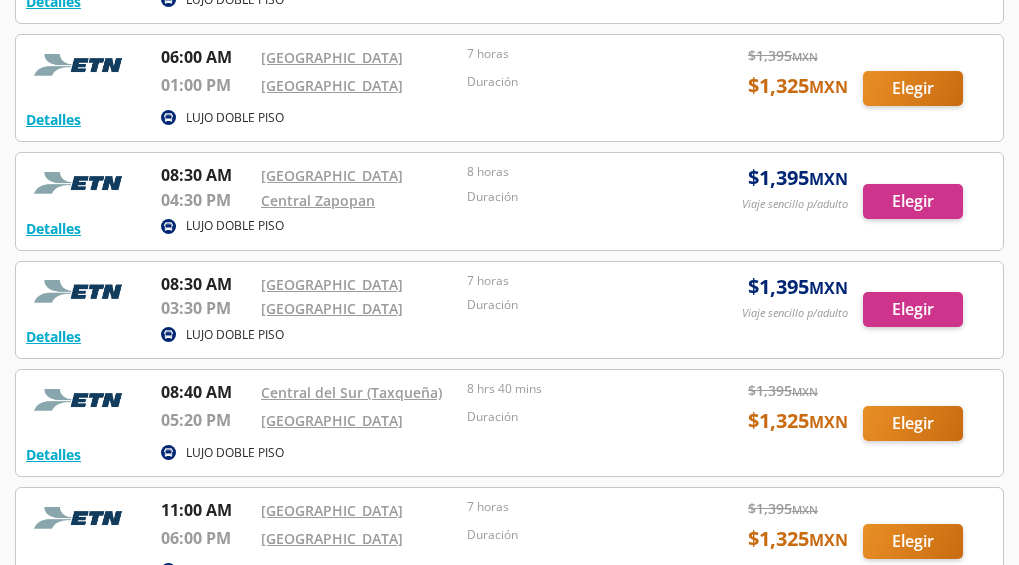 scroll, scrollTop: 254, scrollLeft: 0, axis: vertical 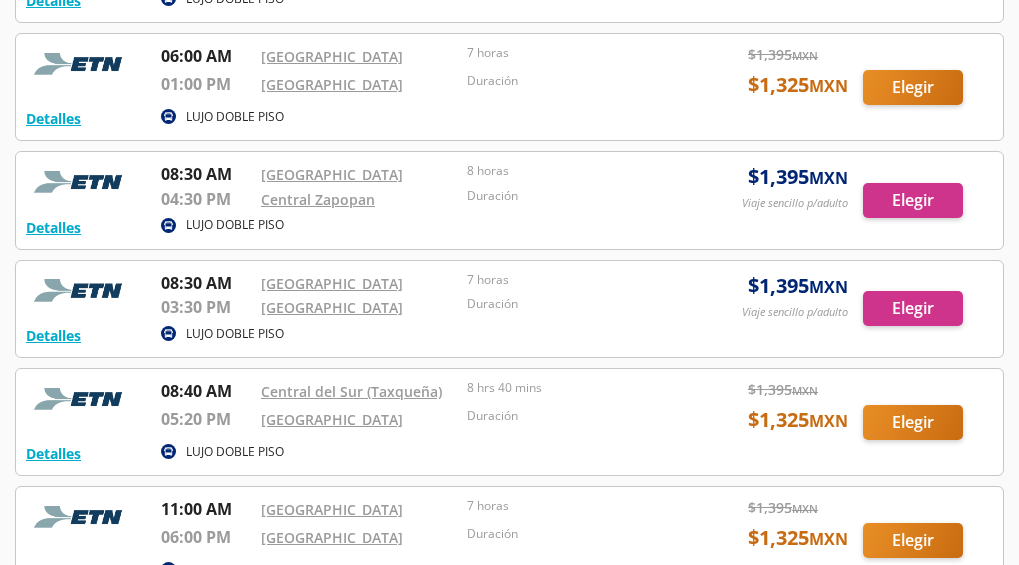 click at bounding box center [509, 309] 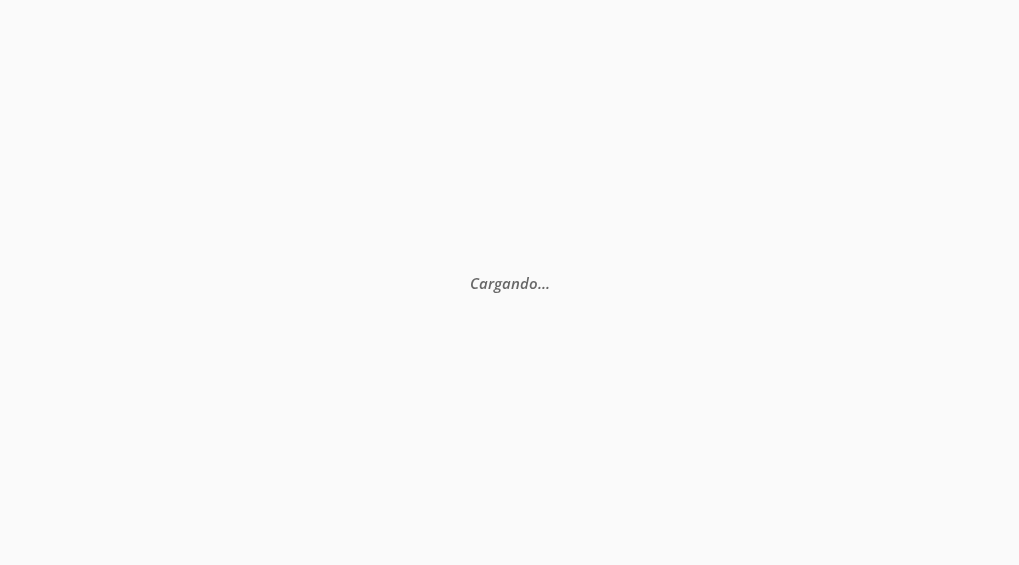 scroll, scrollTop: 0, scrollLeft: 0, axis: both 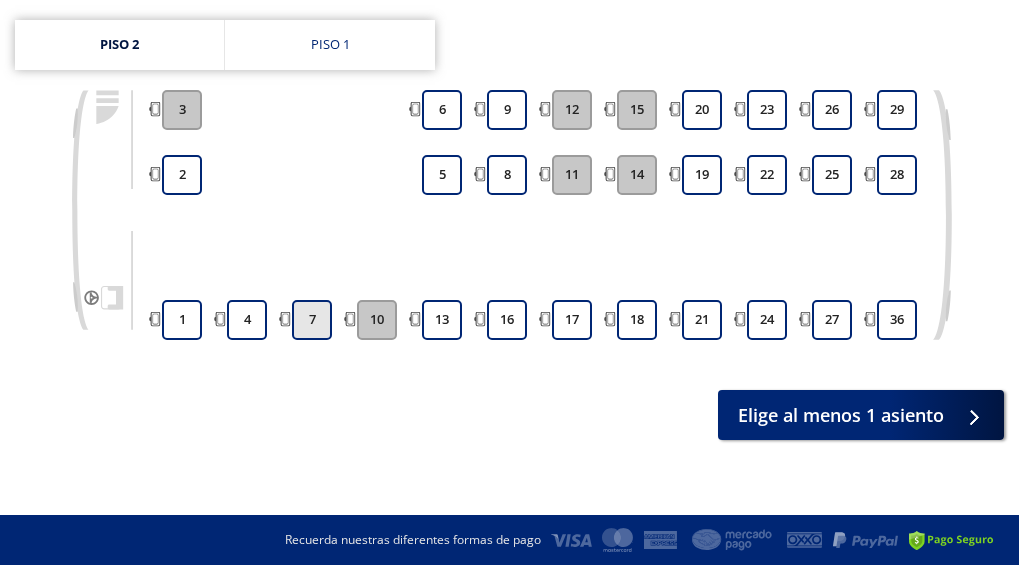 click on "7" at bounding box center (312, 320) 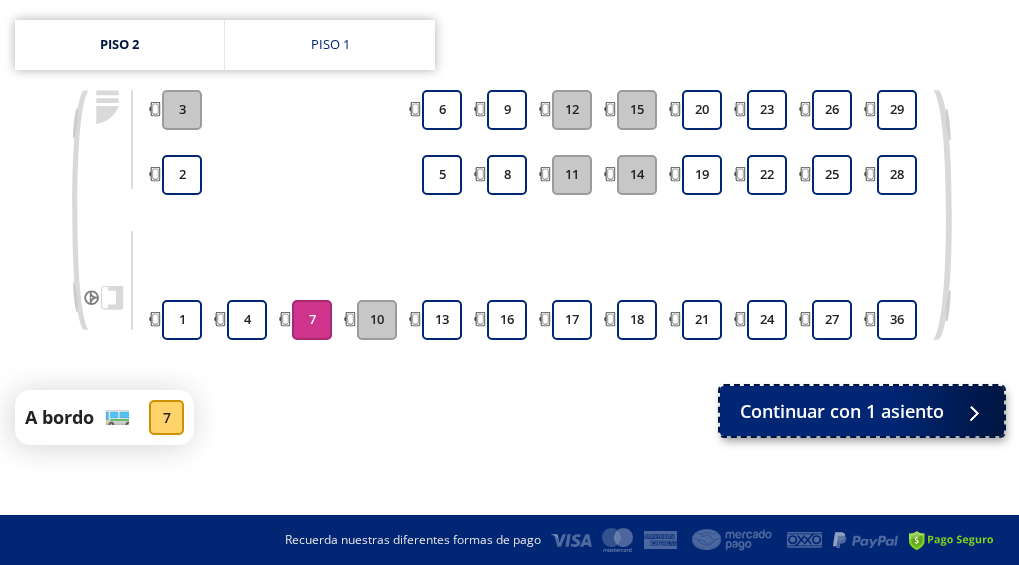 click on "Continuar con 1 asiento" at bounding box center (842, 411) 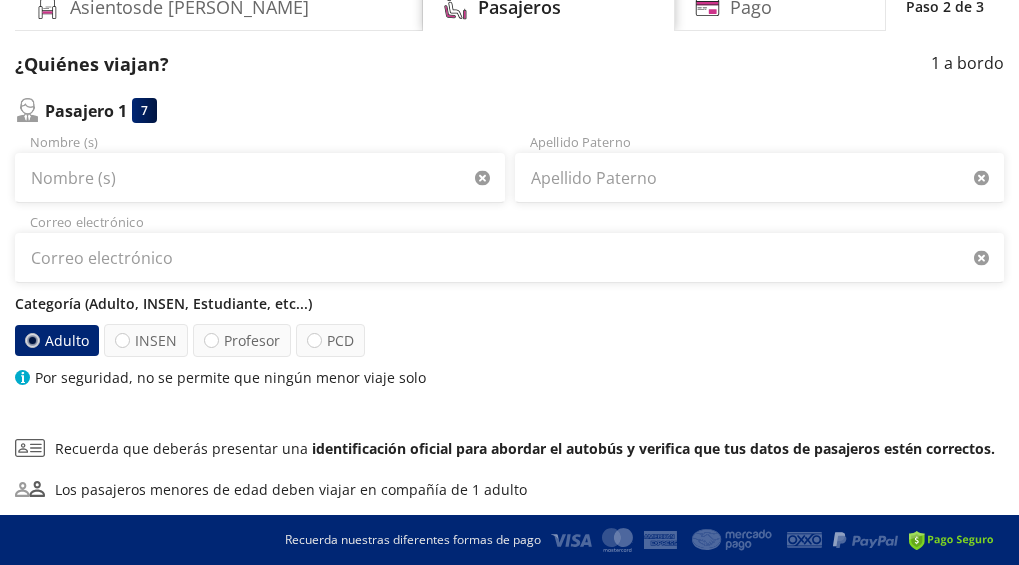 scroll, scrollTop: 180, scrollLeft: 0, axis: vertical 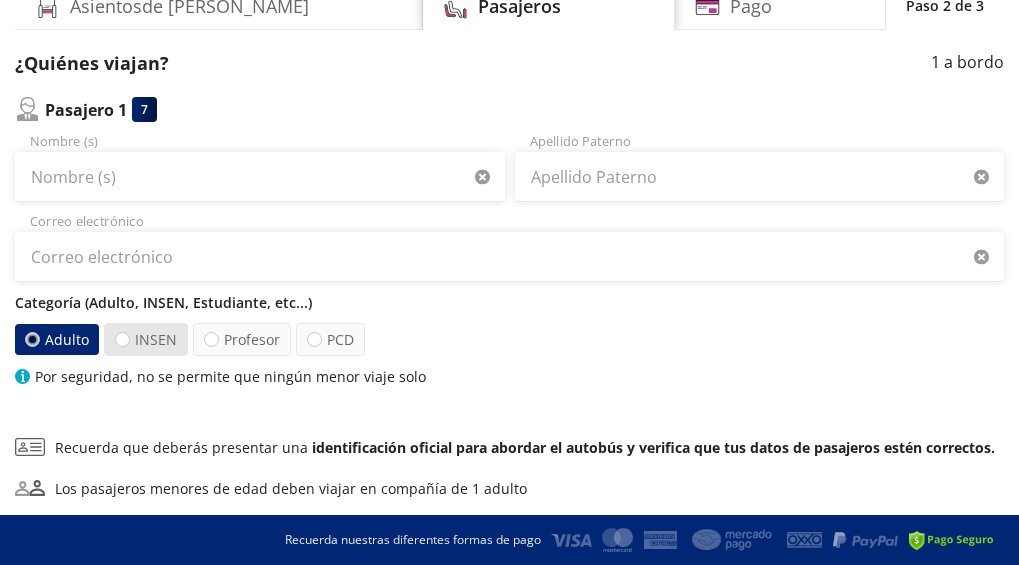 click on "INSEN" at bounding box center [146, 339] 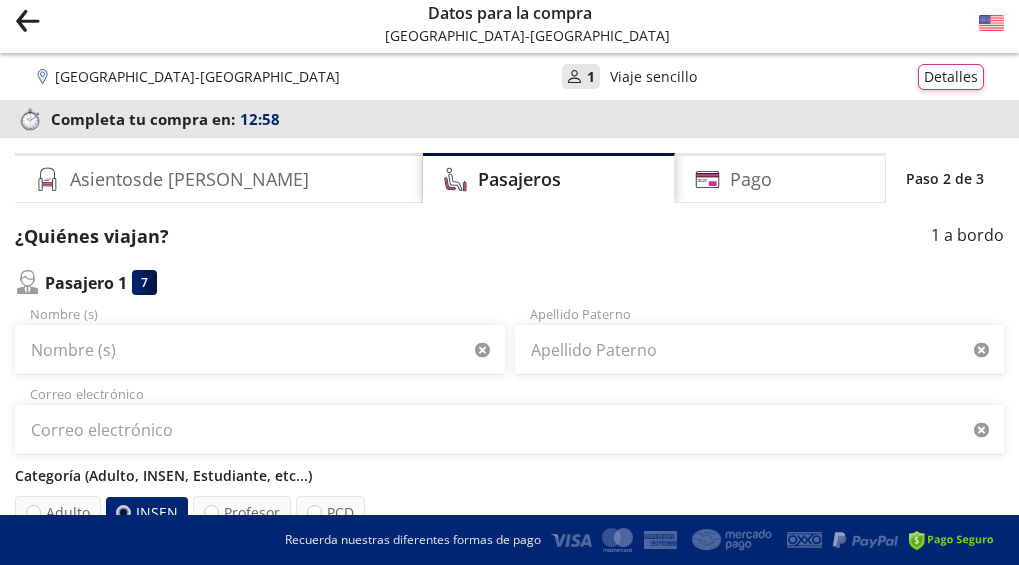 scroll, scrollTop: 0, scrollLeft: 0, axis: both 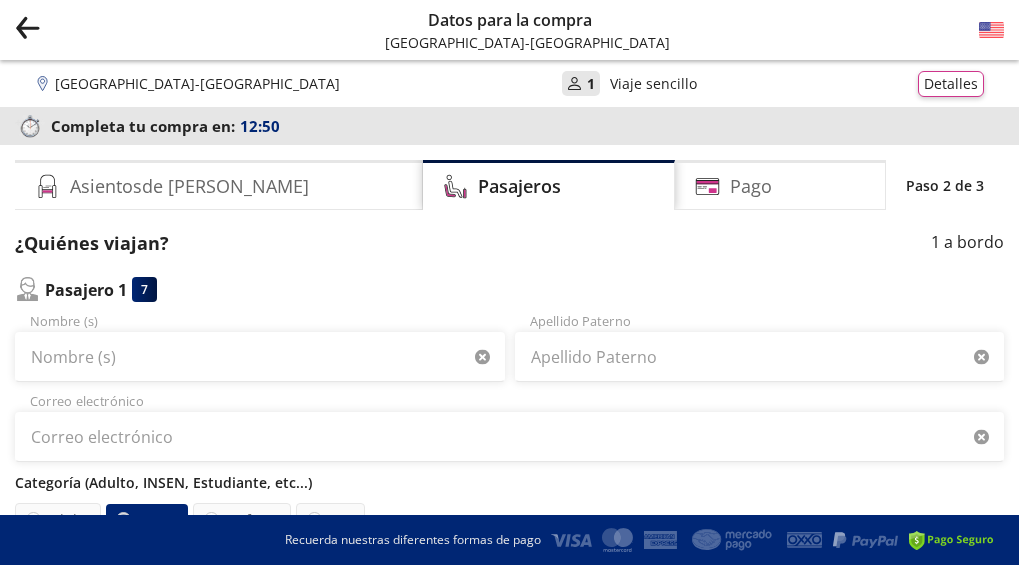 click 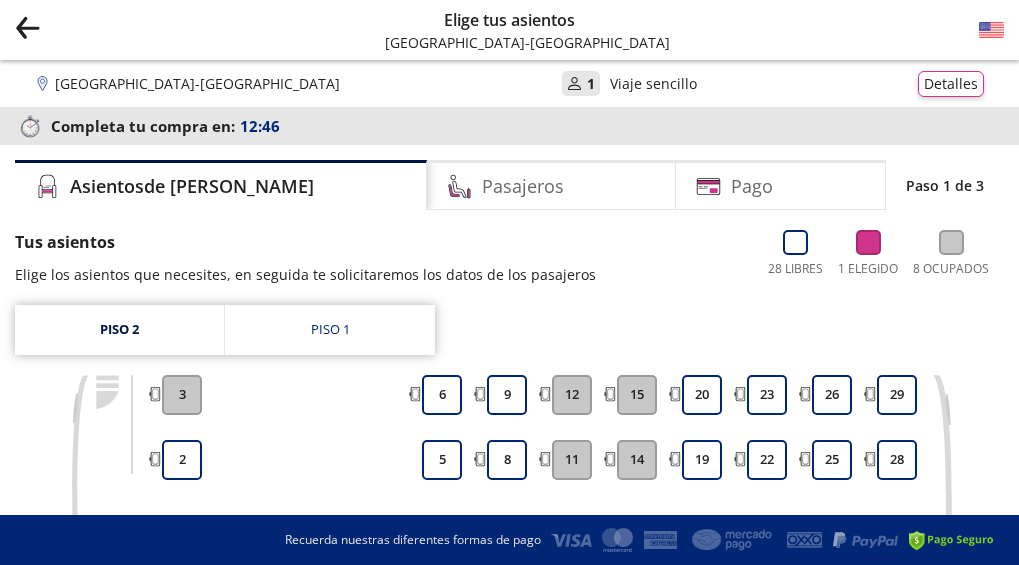 click 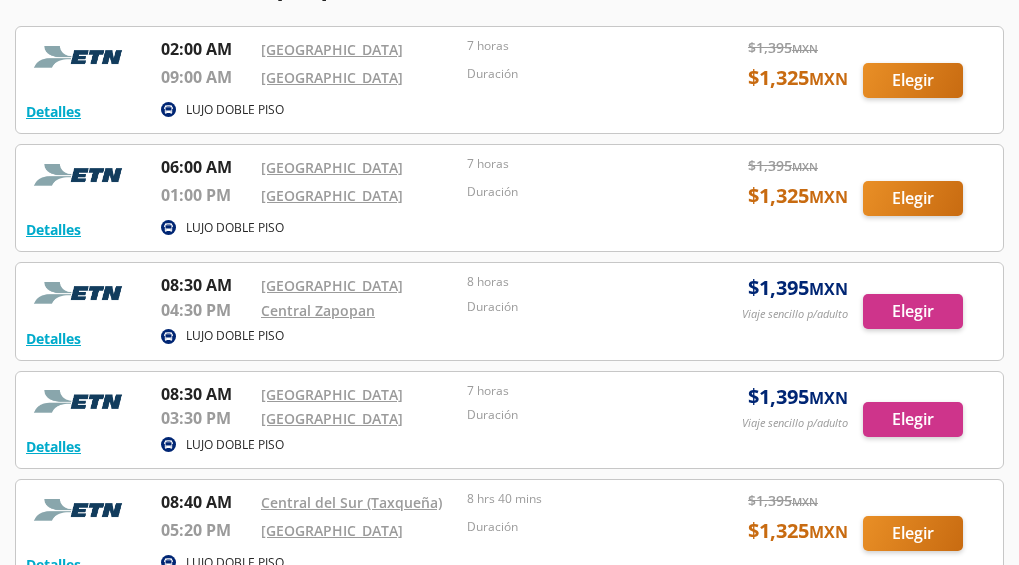 scroll, scrollTop: 147, scrollLeft: 0, axis: vertical 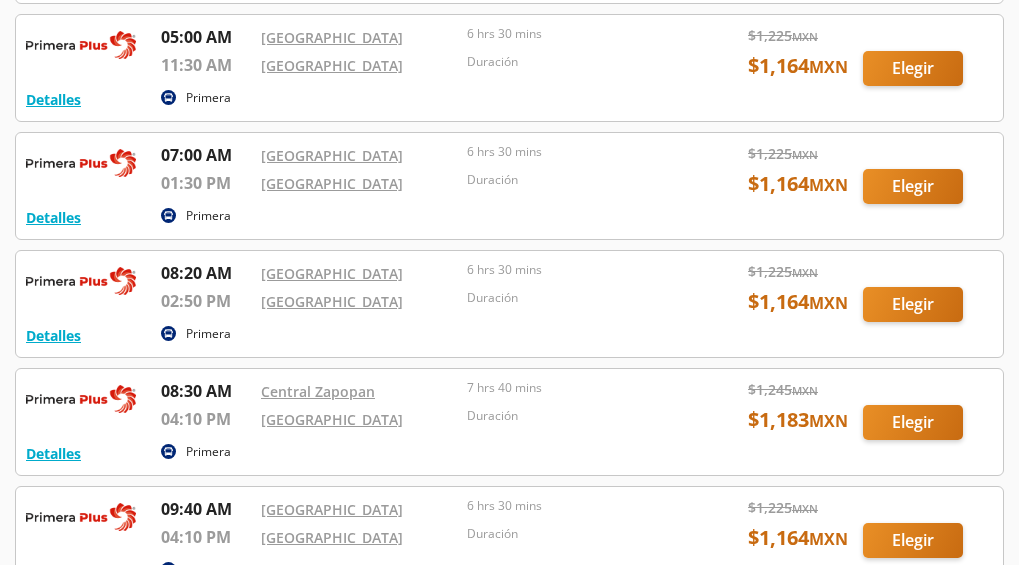 click at bounding box center (509, 304) 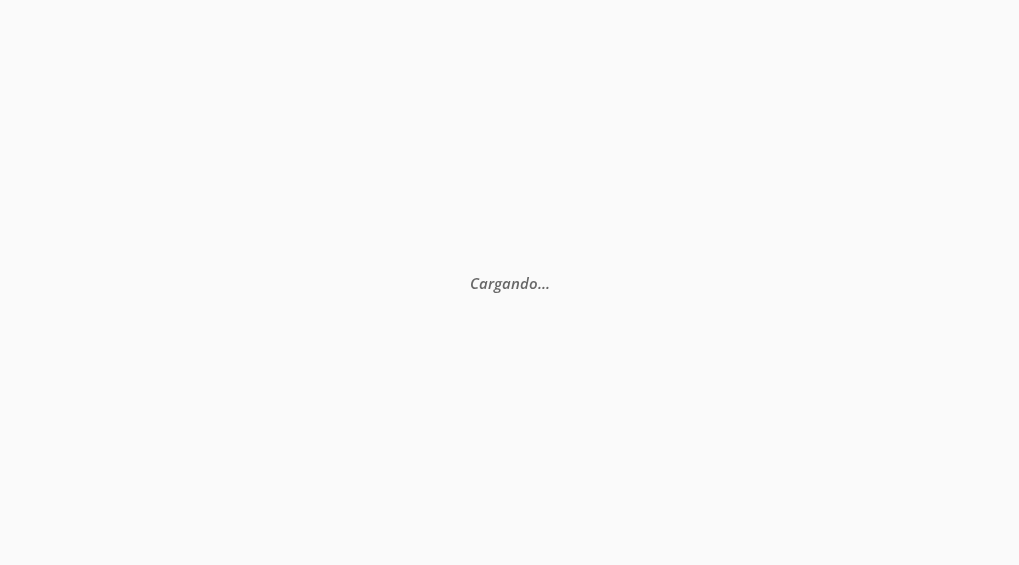scroll, scrollTop: 0, scrollLeft: 0, axis: both 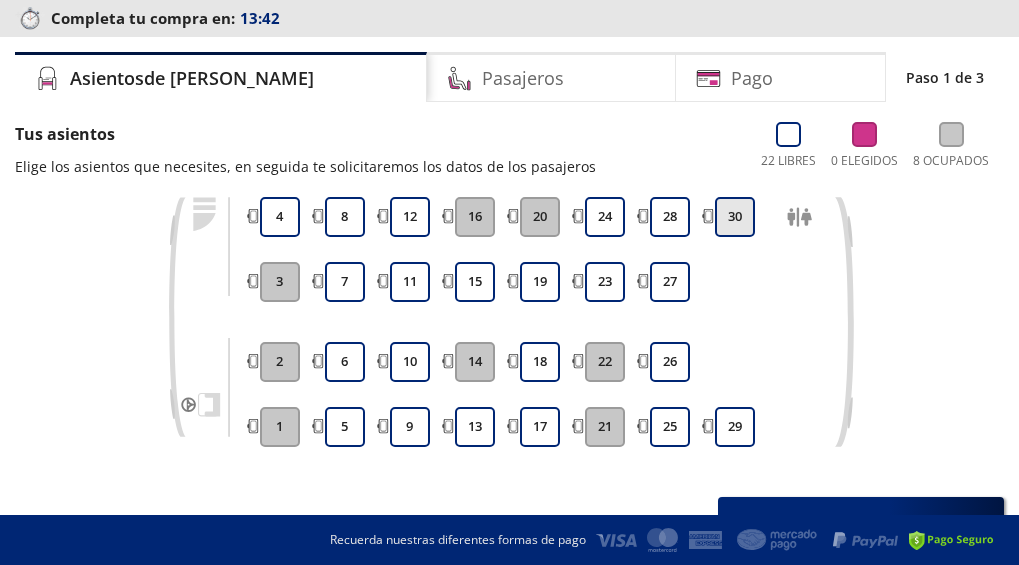 click on "30" at bounding box center [735, 217] 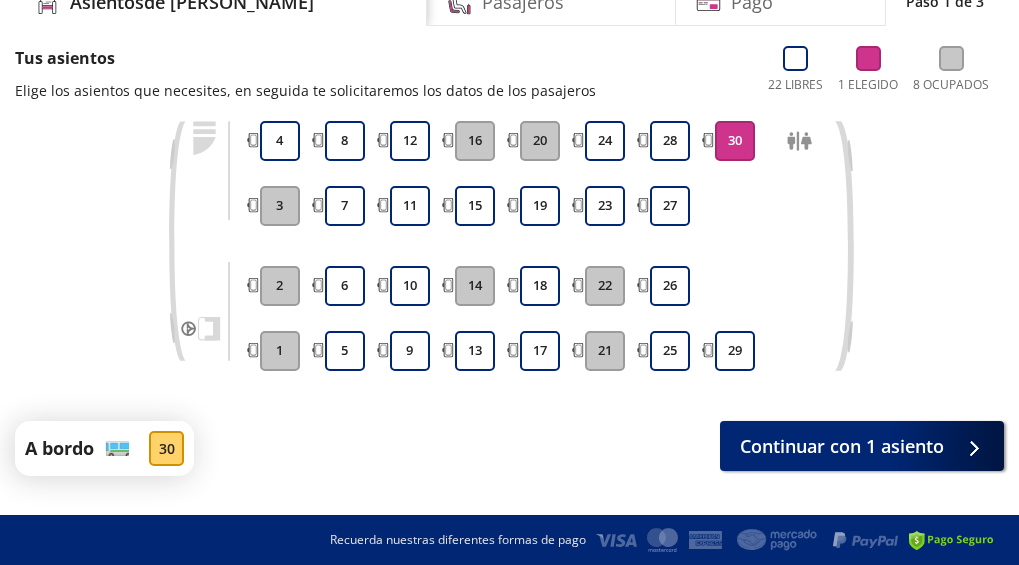 scroll, scrollTop: 220, scrollLeft: 0, axis: vertical 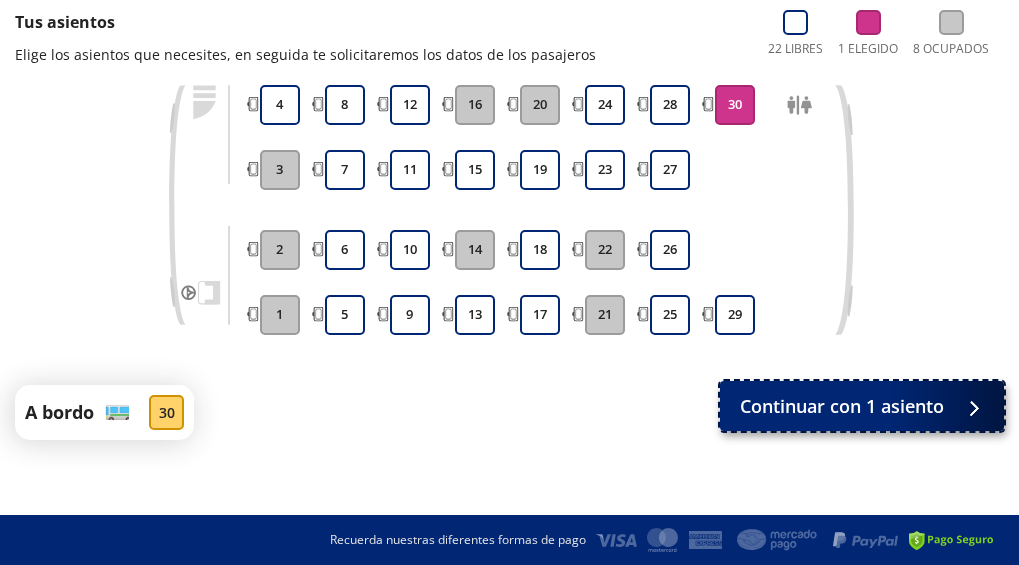 click on "Continuar con 1 asiento" at bounding box center (842, 406) 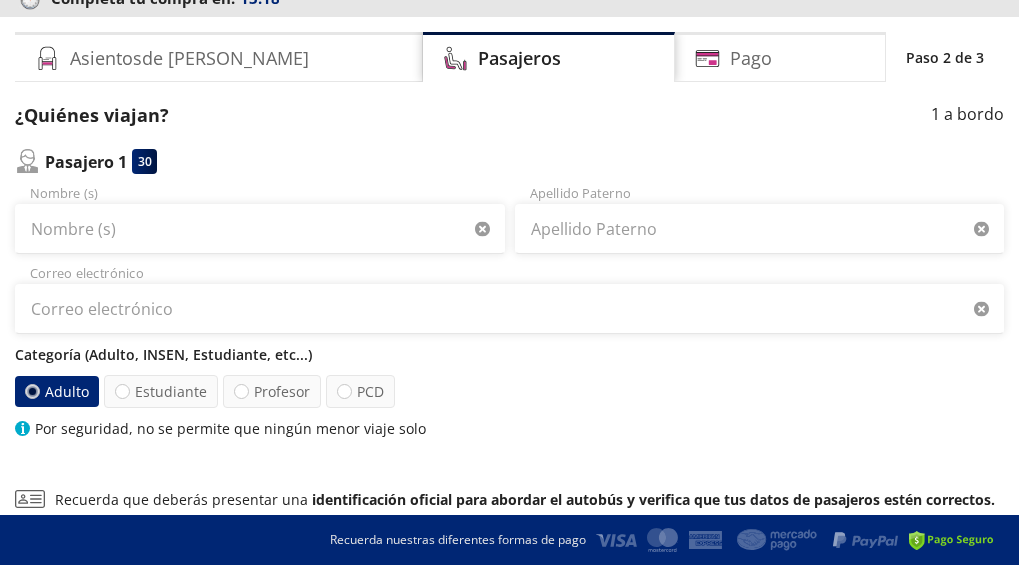 scroll, scrollTop: 127, scrollLeft: 0, axis: vertical 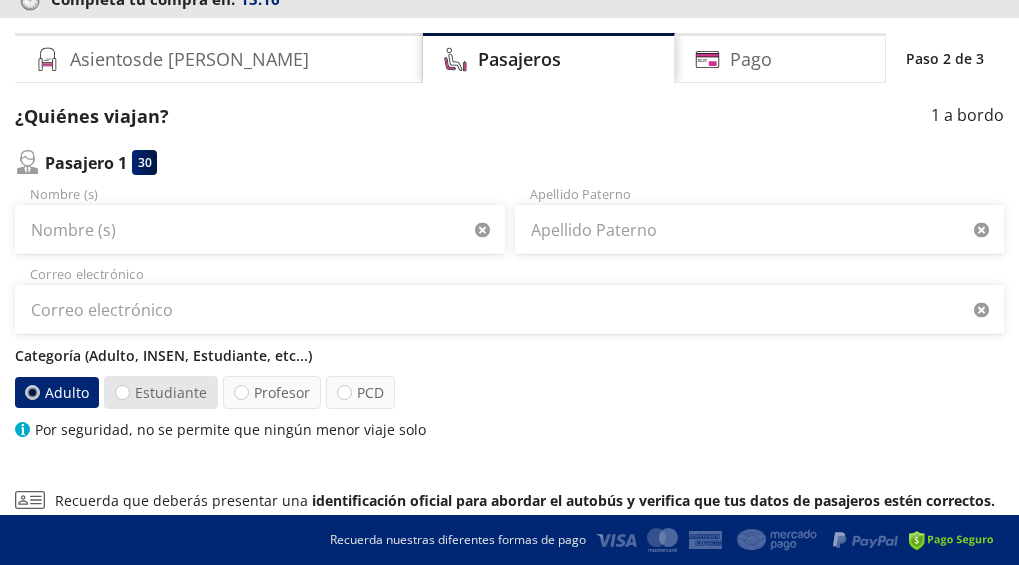 click on "Estudiante" at bounding box center (161, 392) 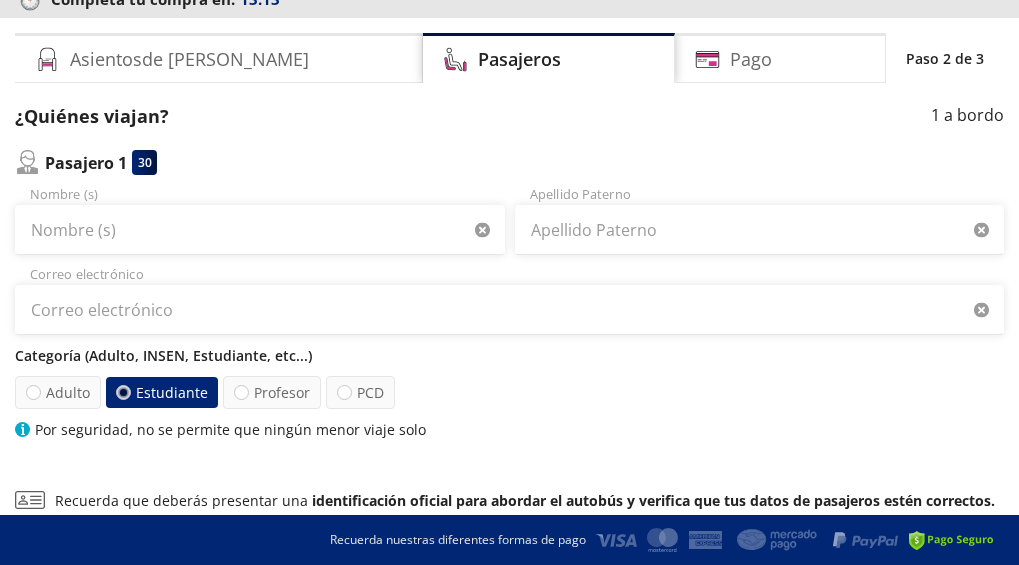 click on "Categoría (Adulto, INSEN, Estudiante, etc...)" at bounding box center (509, 355) 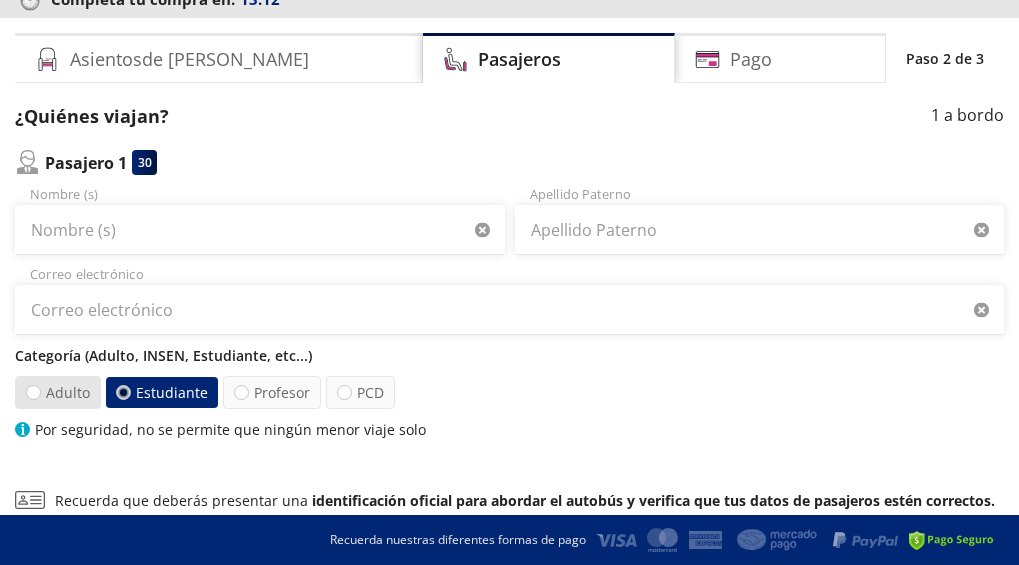 click on "Adulto" at bounding box center (58, 392) 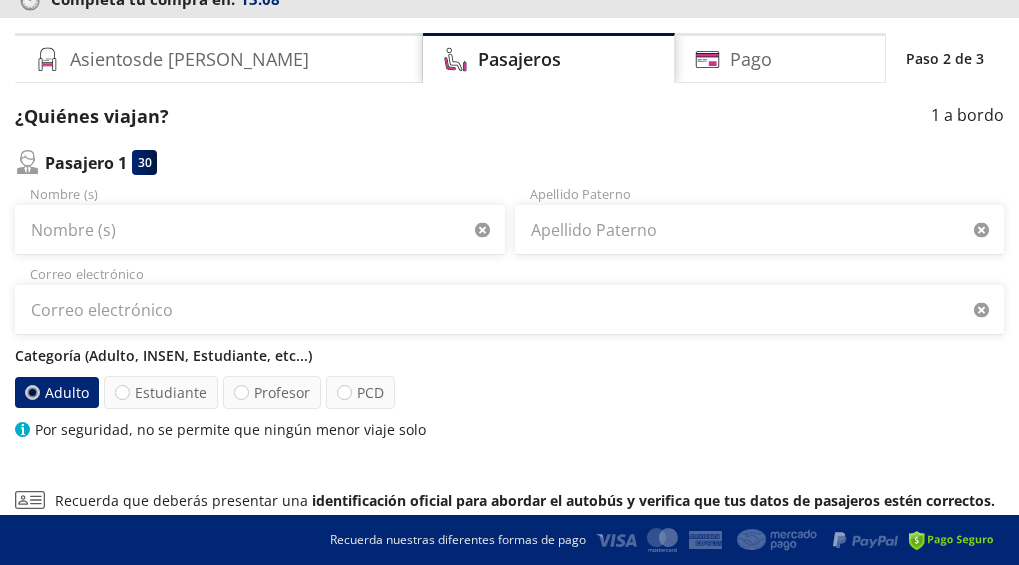 scroll, scrollTop: 0, scrollLeft: 0, axis: both 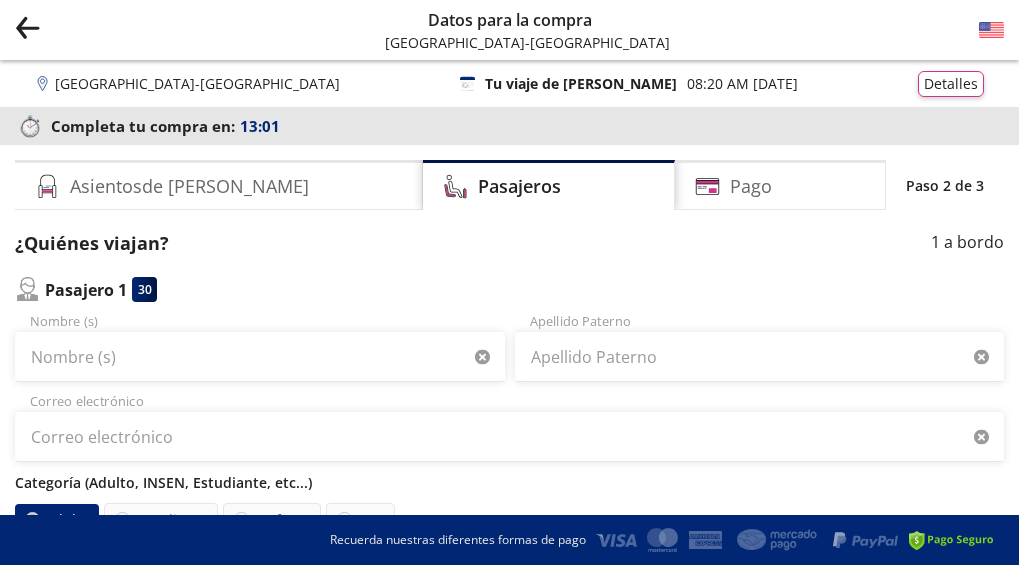 click on "Group 9 Created with Sketch." 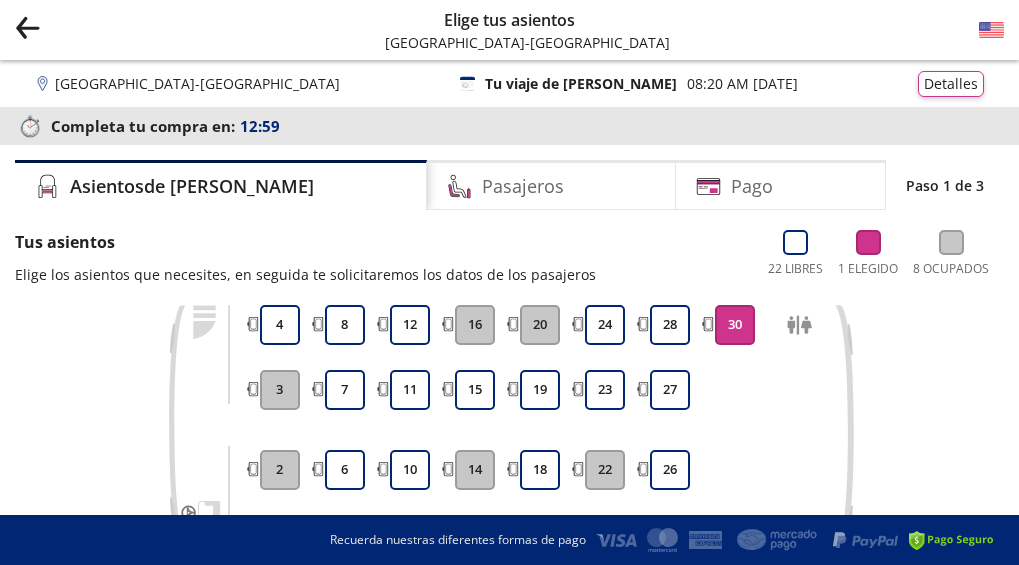 click on "Group 9 Created with Sketch." 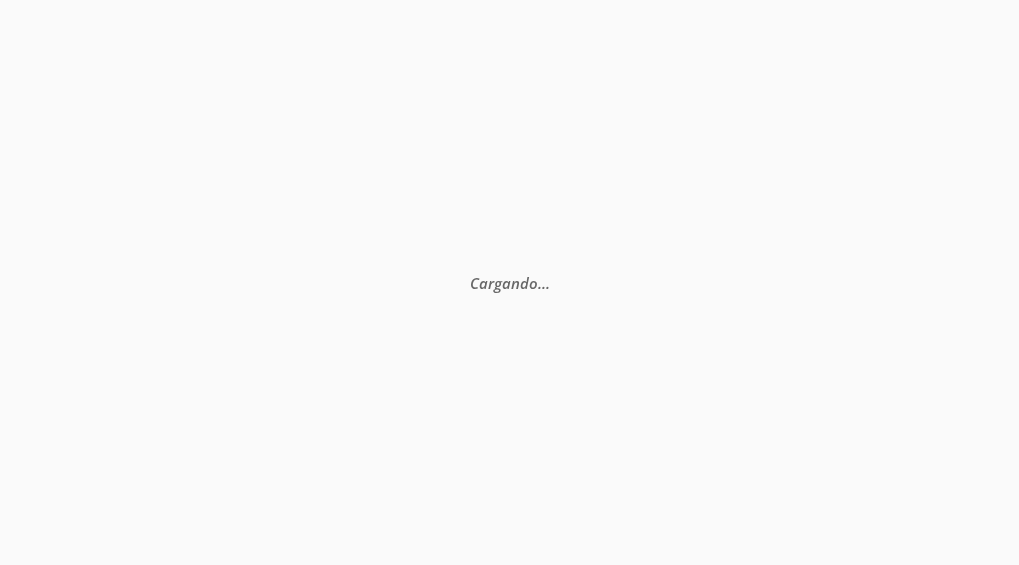 scroll, scrollTop: 0, scrollLeft: 0, axis: both 